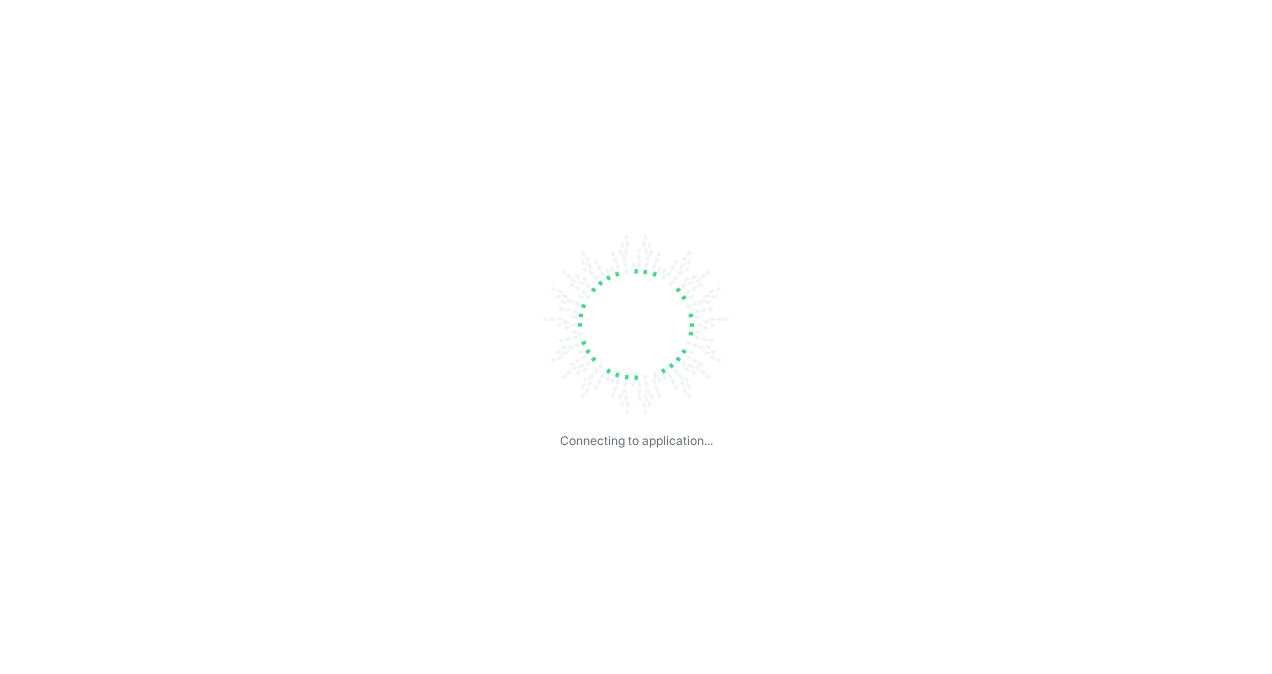 scroll, scrollTop: 0, scrollLeft: 0, axis: both 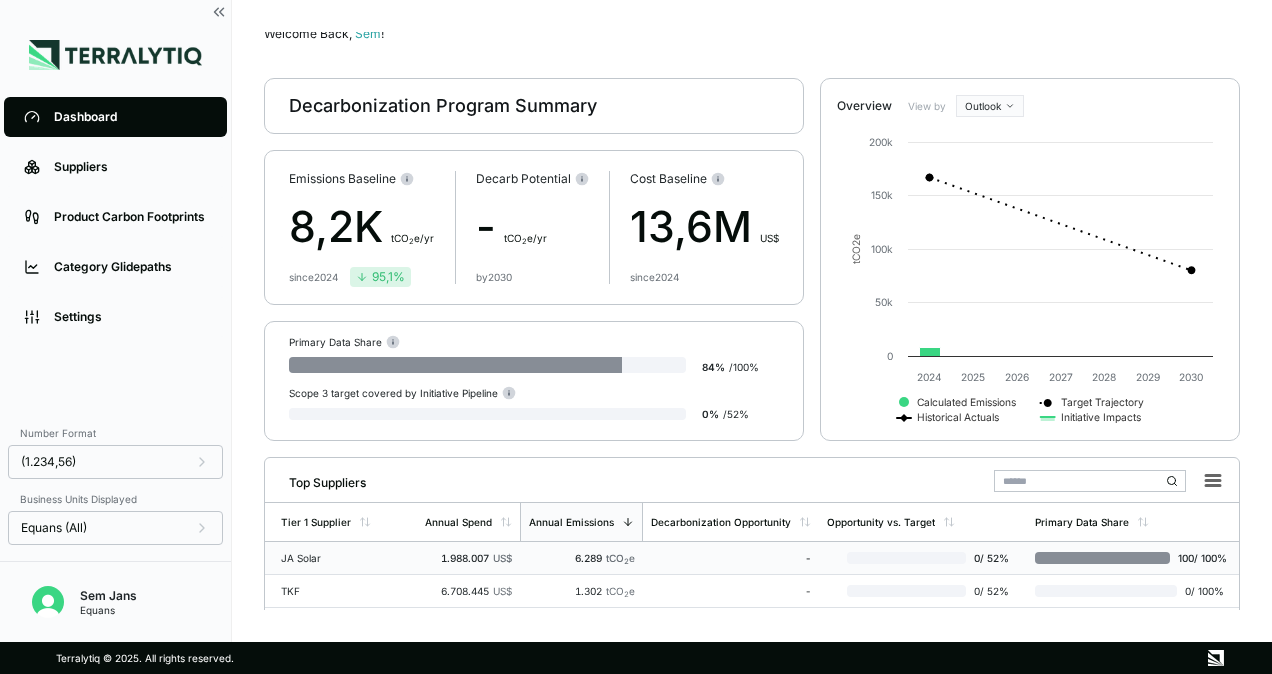 click on "JA Solar" at bounding box center (345, 558) 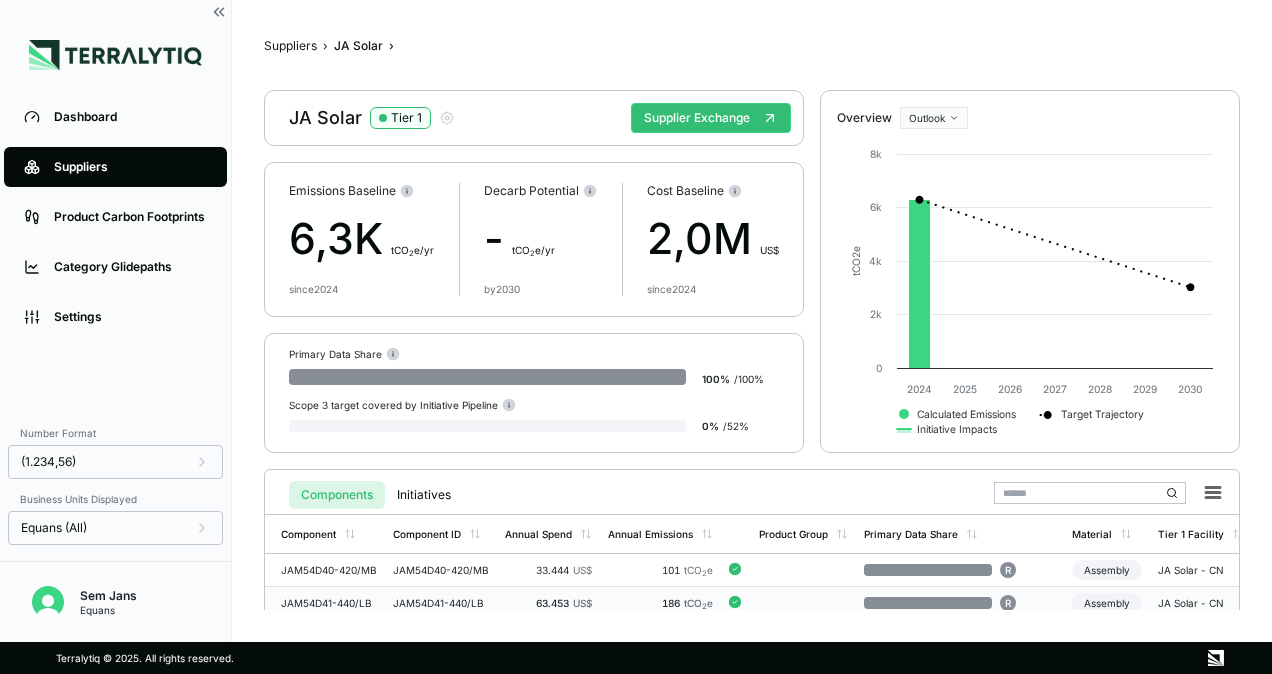 click on "JAM54D41-440/LB" at bounding box center (329, 603) 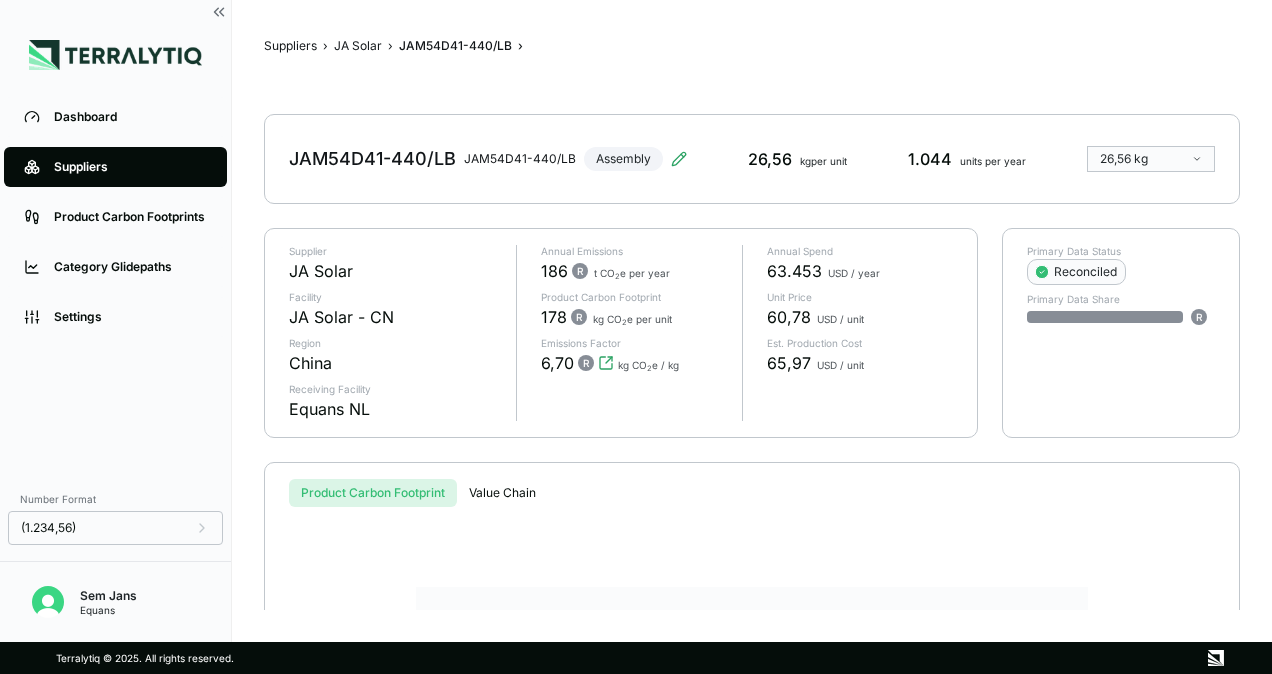 scroll, scrollTop: 104, scrollLeft: 0, axis: vertical 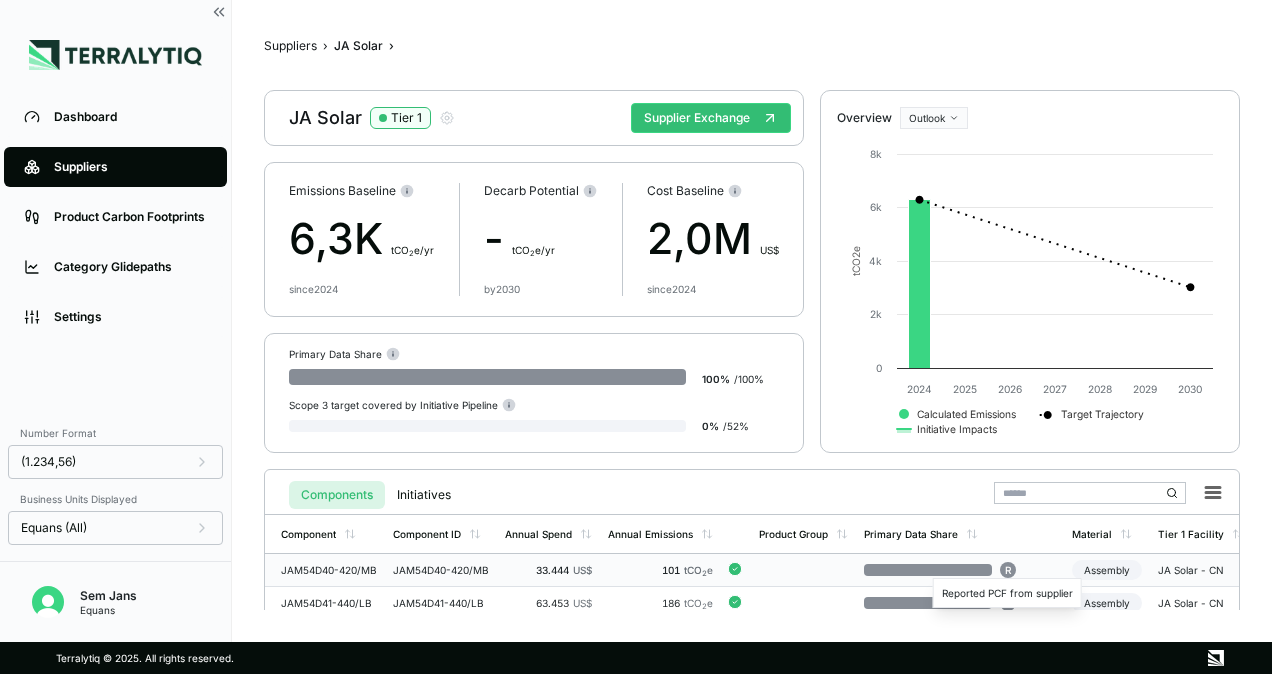 click on "R" at bounding box center [1008, 570] 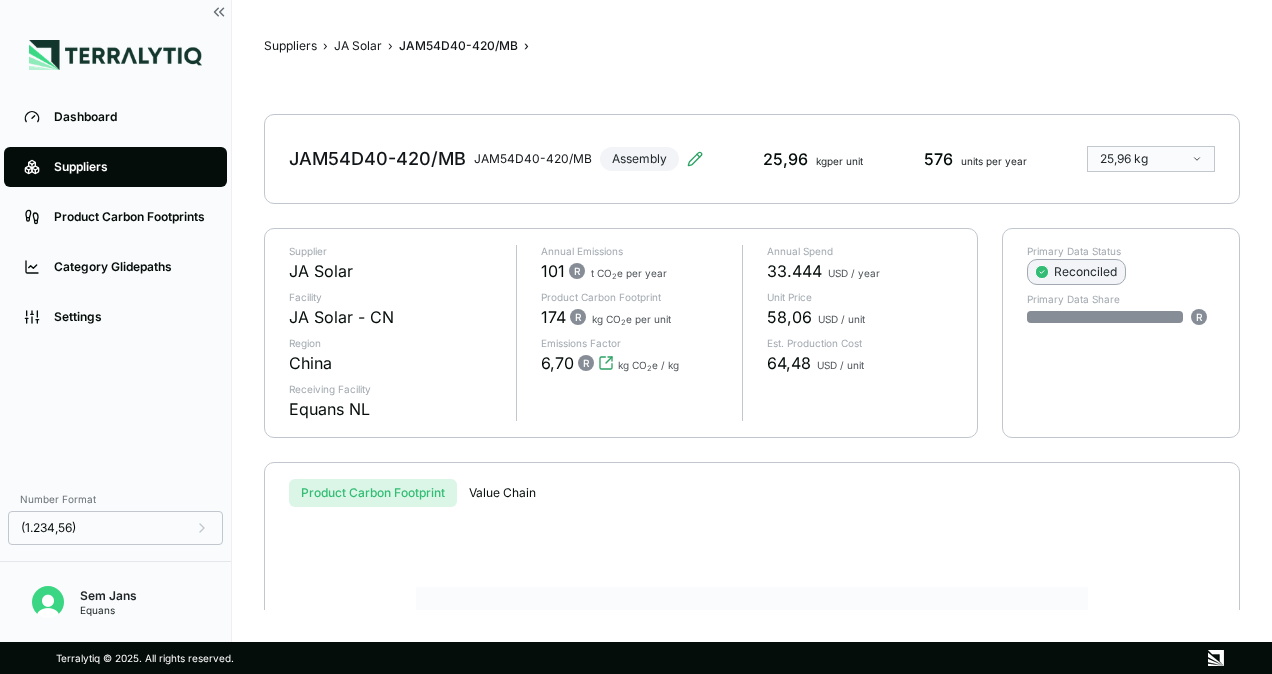 click on "Reconciled" at bounding box center (1076, 272) 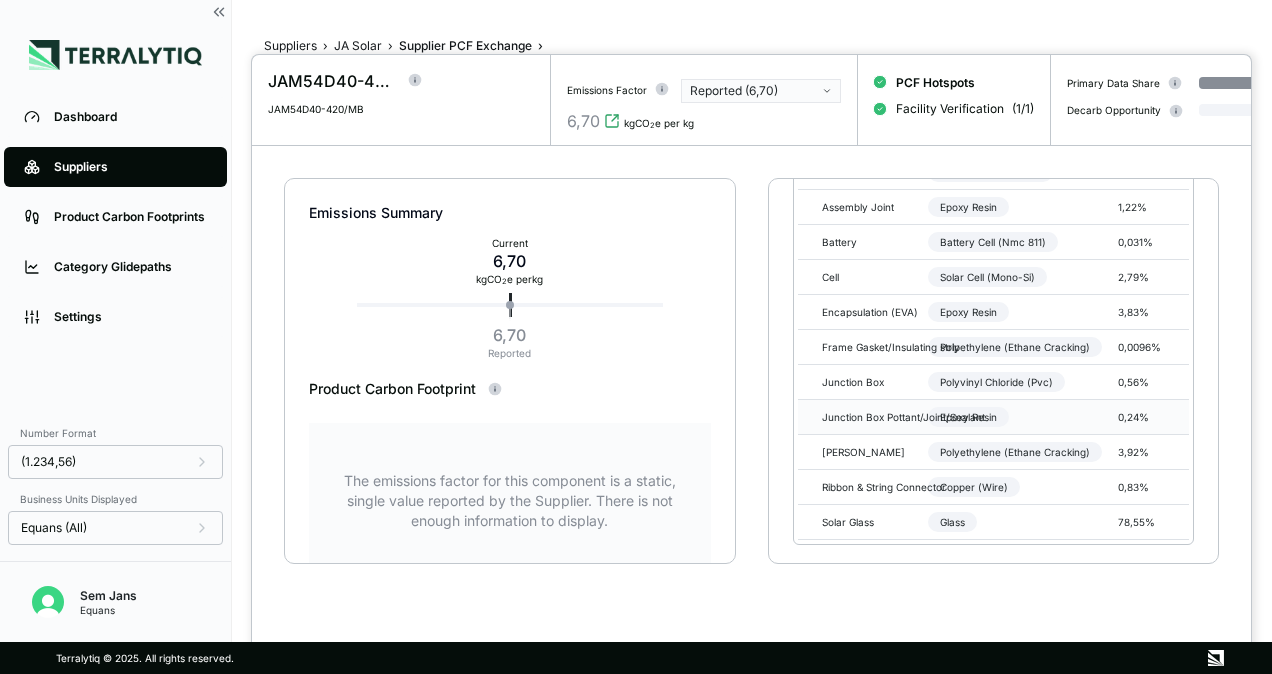 scroll, scrollTop: 464, scrollLeft: 0, axis: vertical 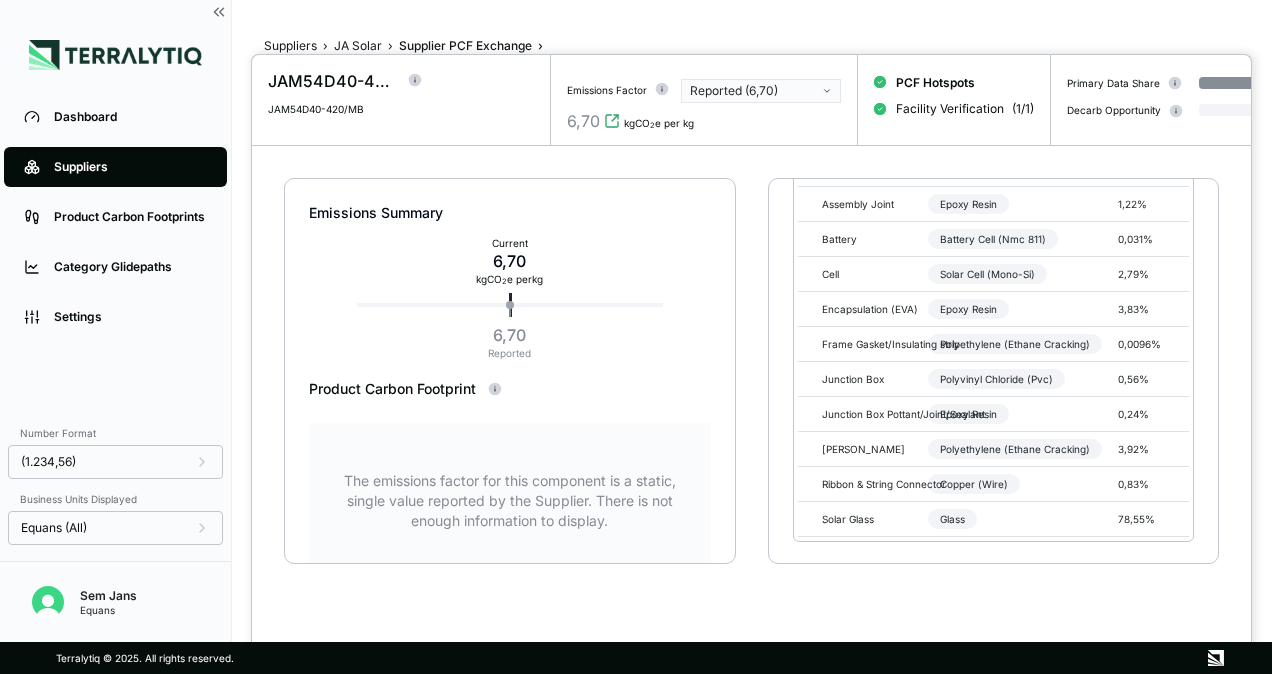 click at bounding box center [636, 337] 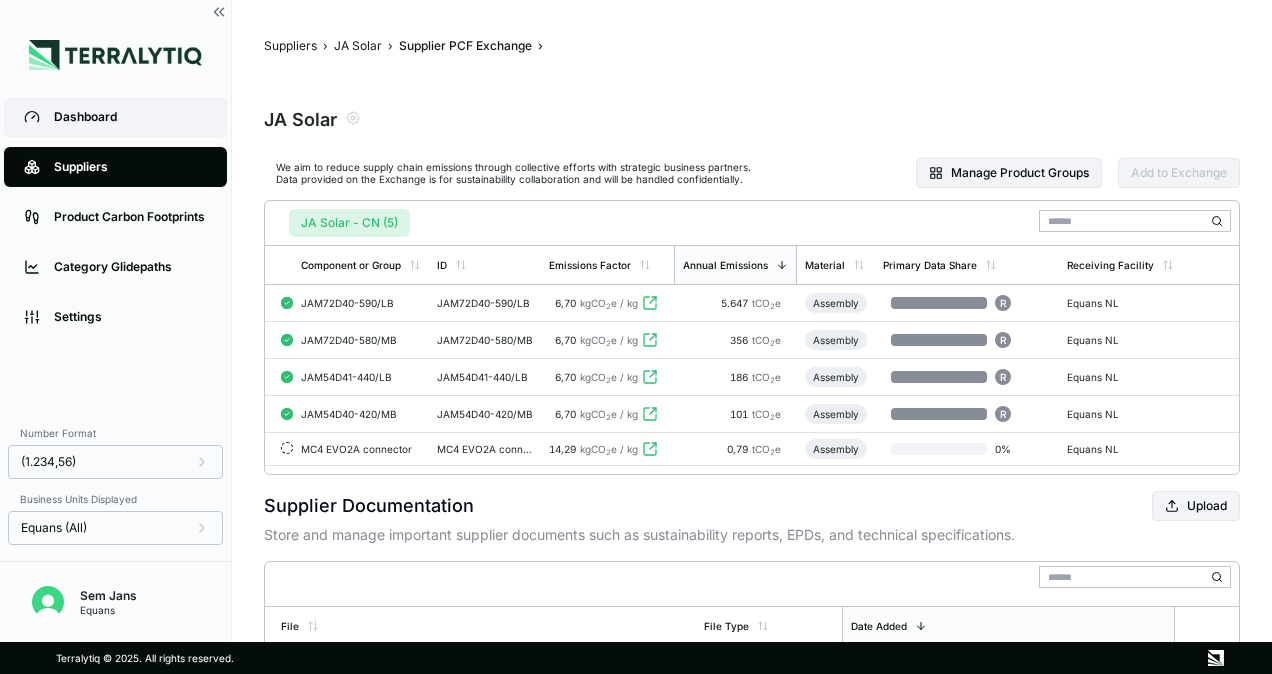 click on "Dashboard" at bounding box center [115, 117] 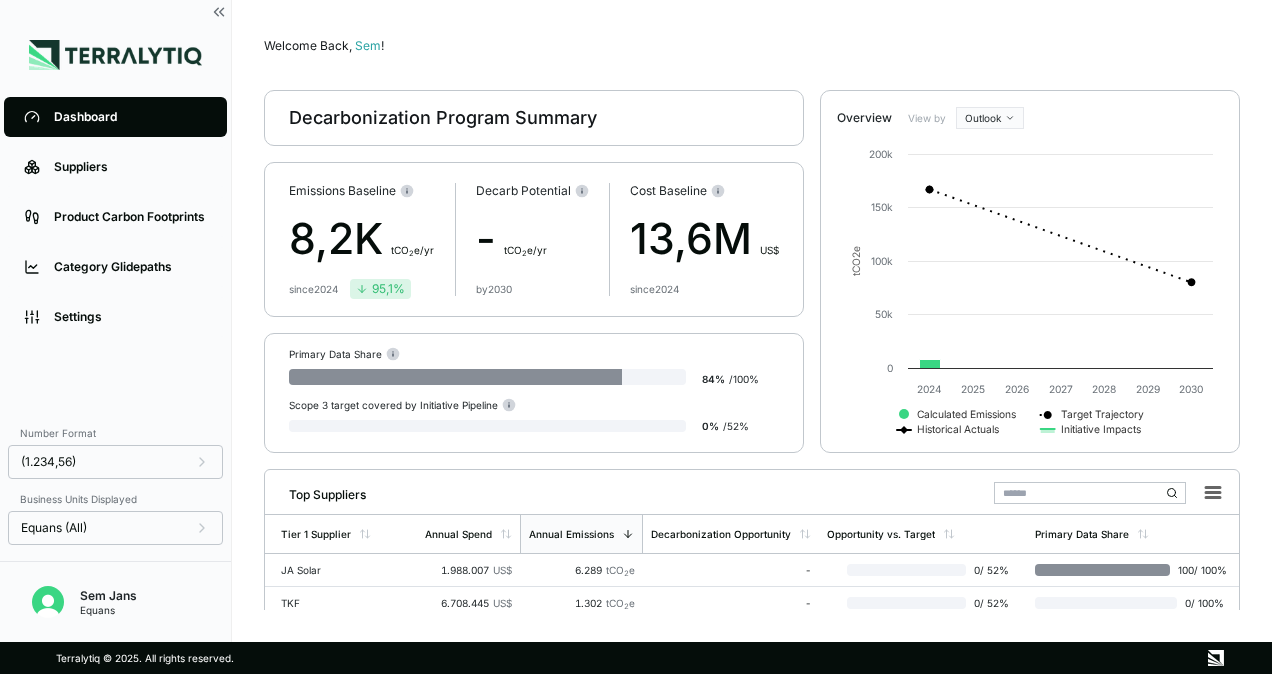 scroll, scrollTop: 88, scrollLeft: 0, axis: vertical 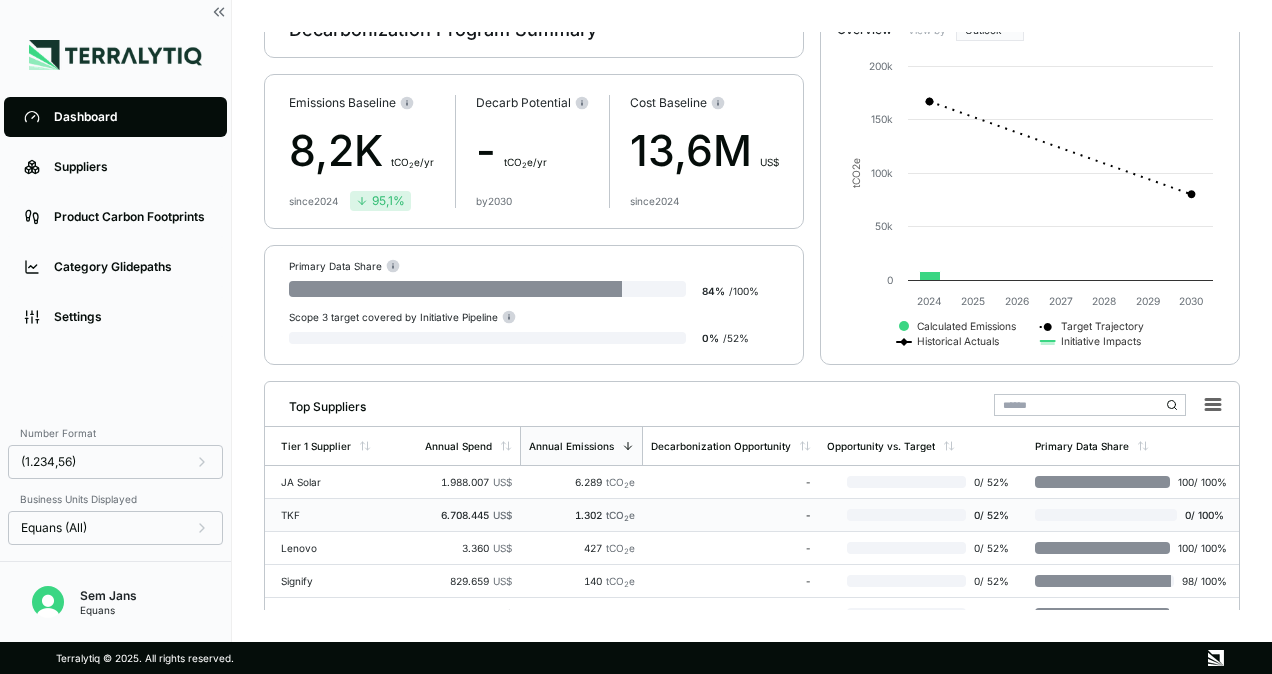 click on "TKF" at bounding box center (345, 515) 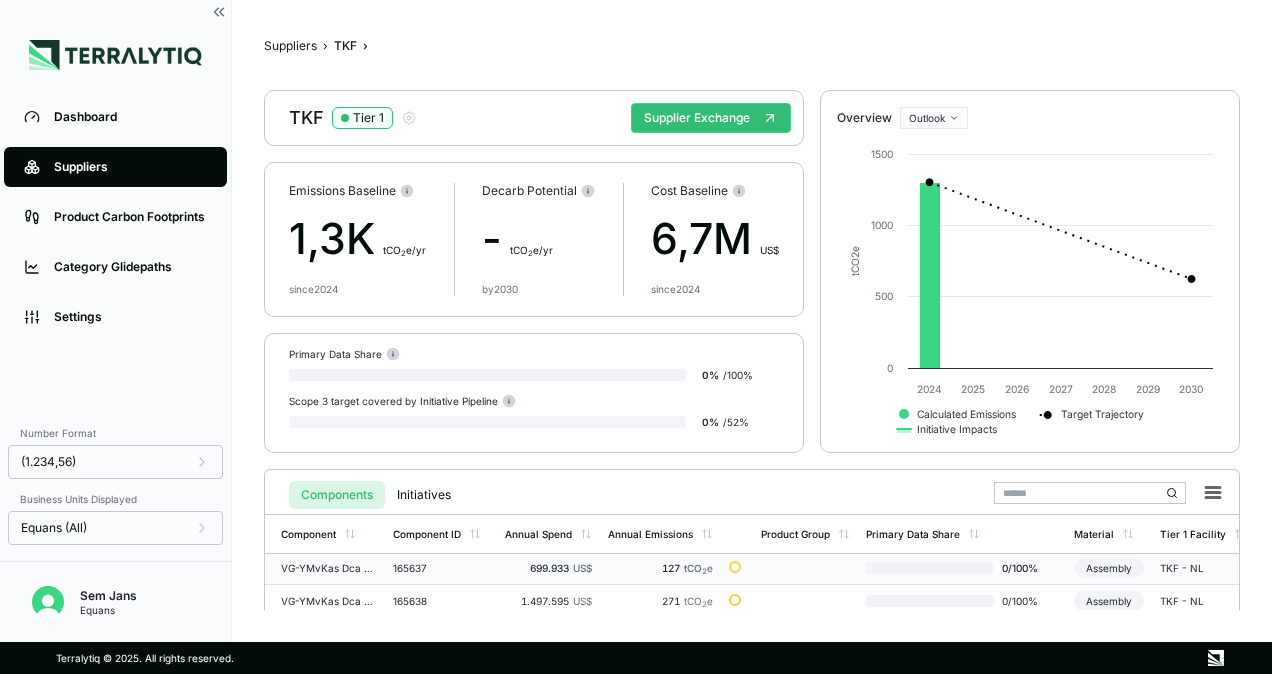 scroll, scrollTop: 10, scrollLeft: 0, axis: vertical 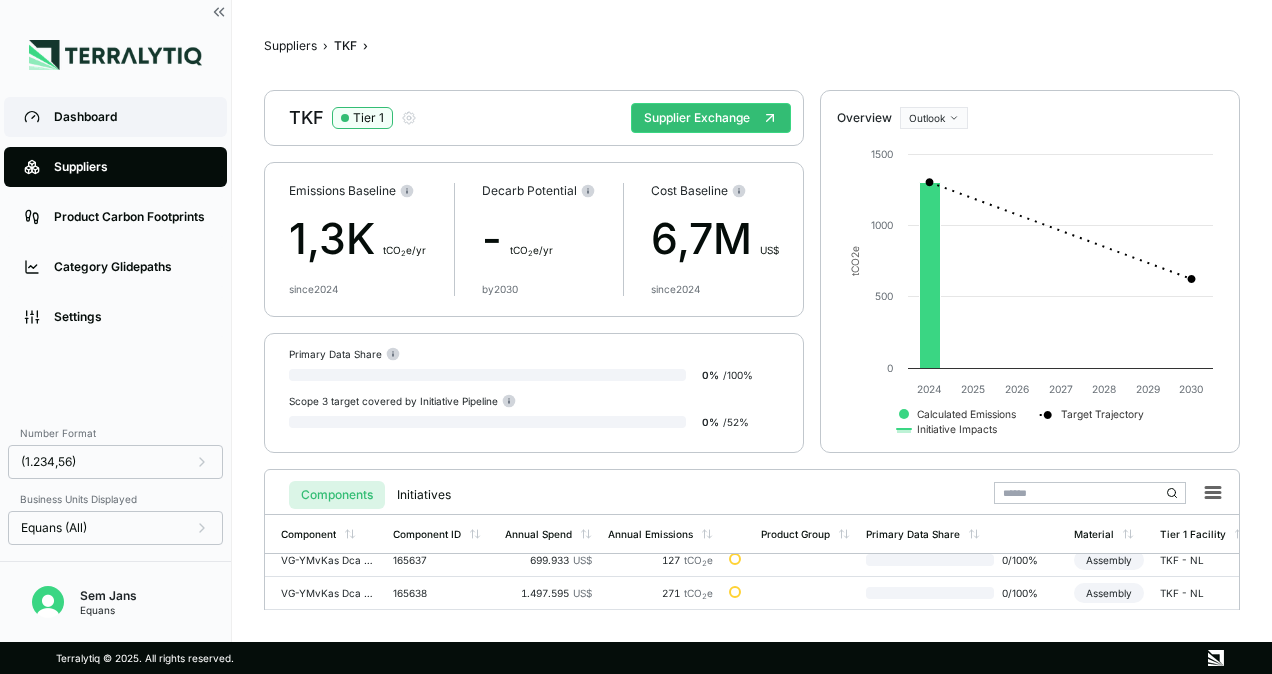 click on "Dashboard" at bounding box center [130, 117] 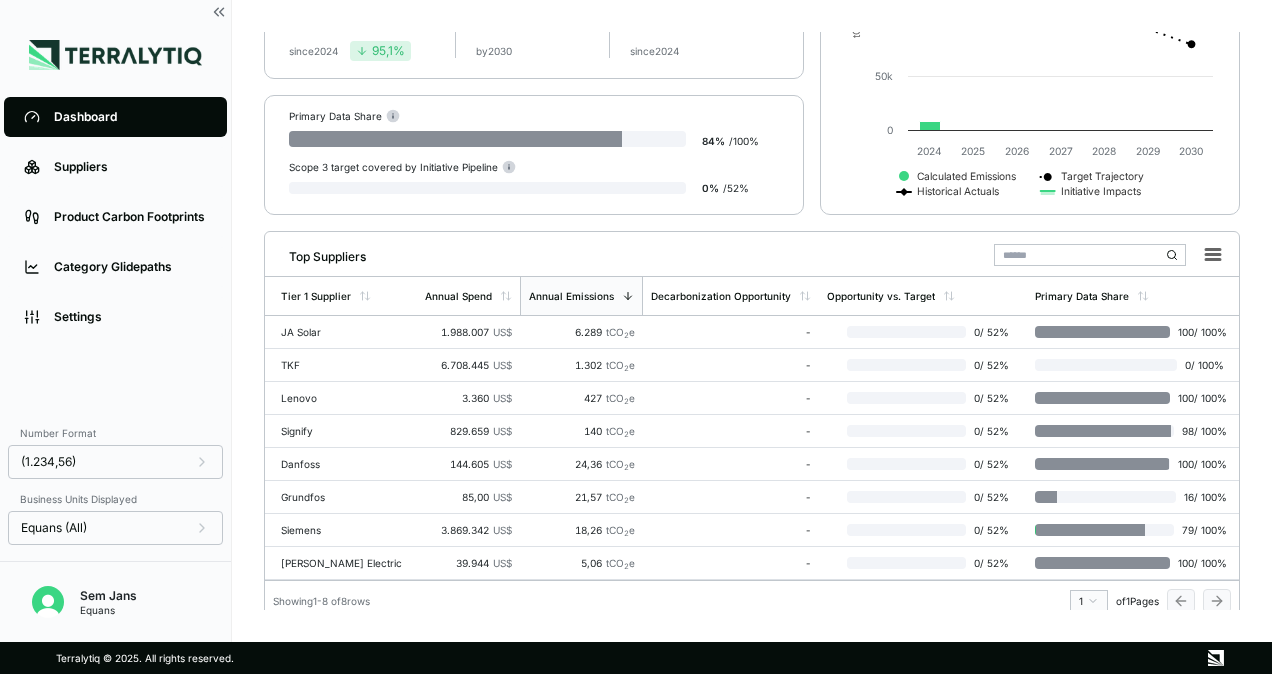 scroll, scrollTop: 260, scrollLeft: 0, axis: vertical 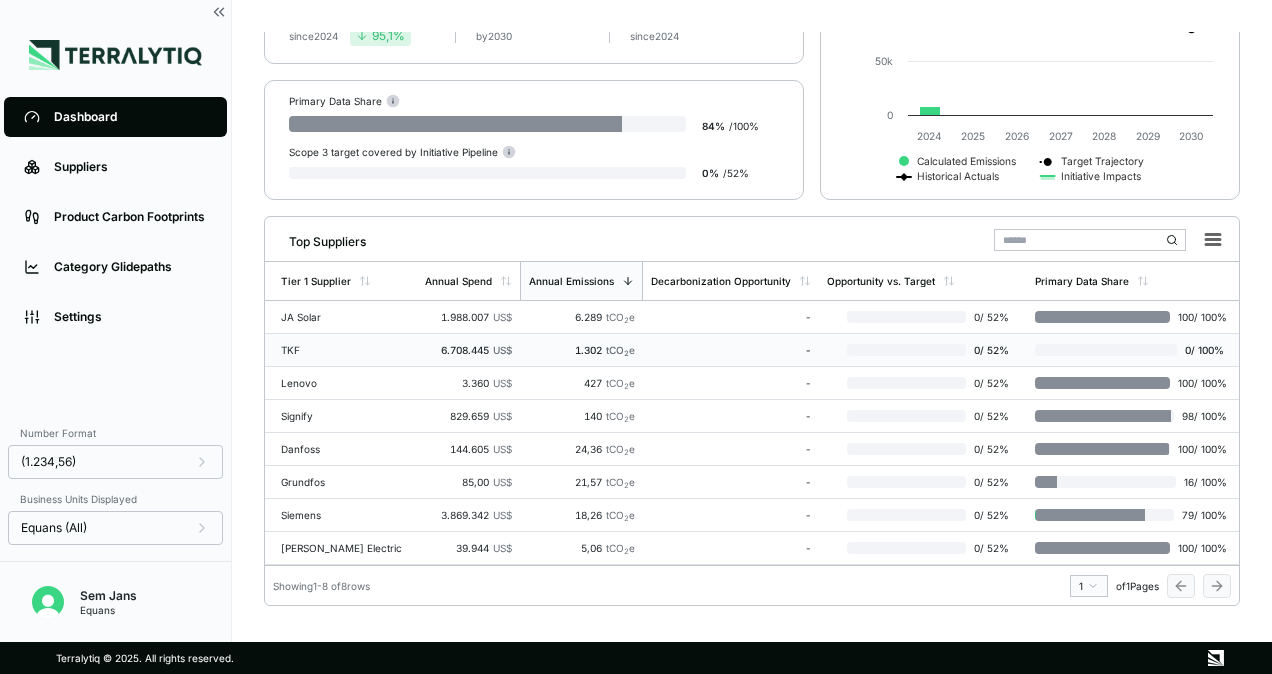 click on "6.708.445 US$" at bounding box center (468, 350) 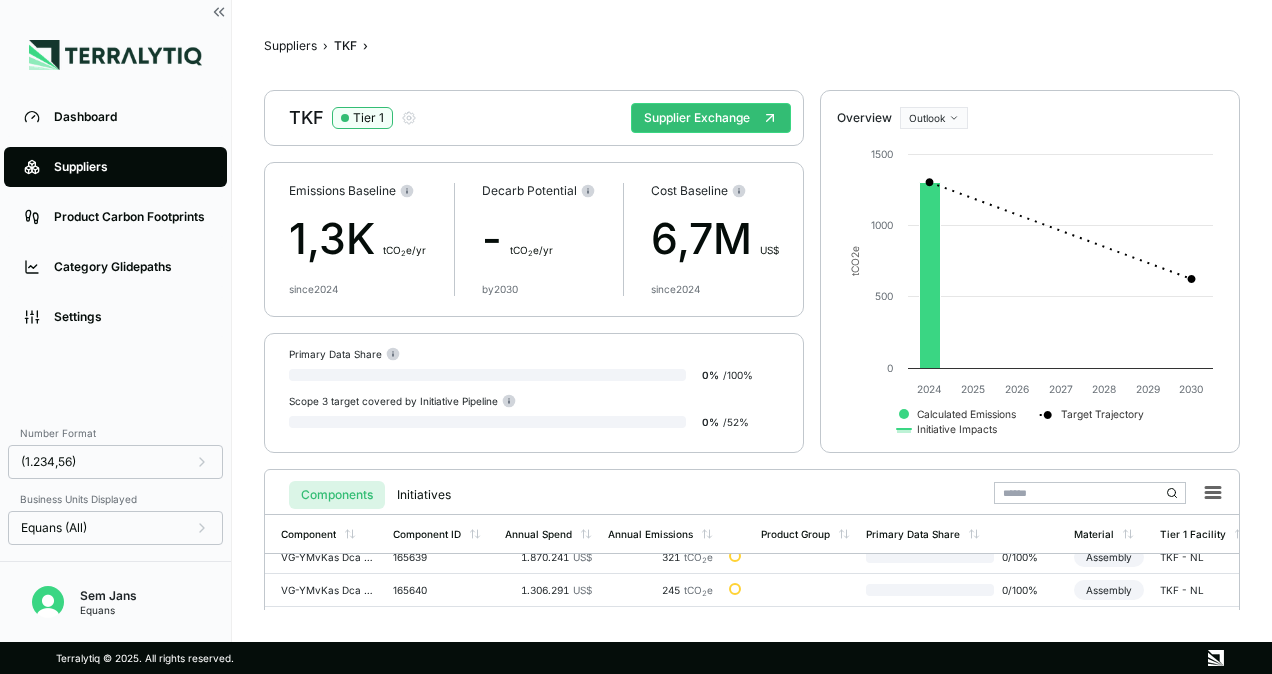 scroll, scrollTop: 78, scrollLeft: 0, axis: vertical 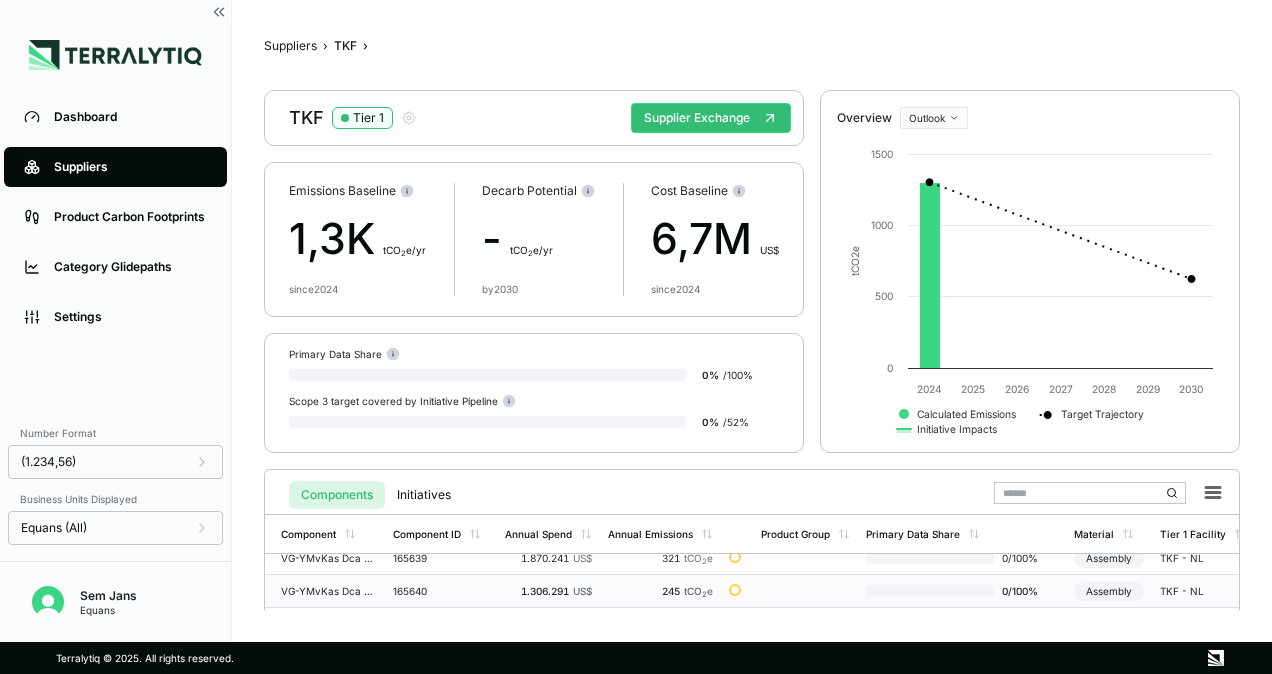 click on "165640" at bounding box center (441, 591) 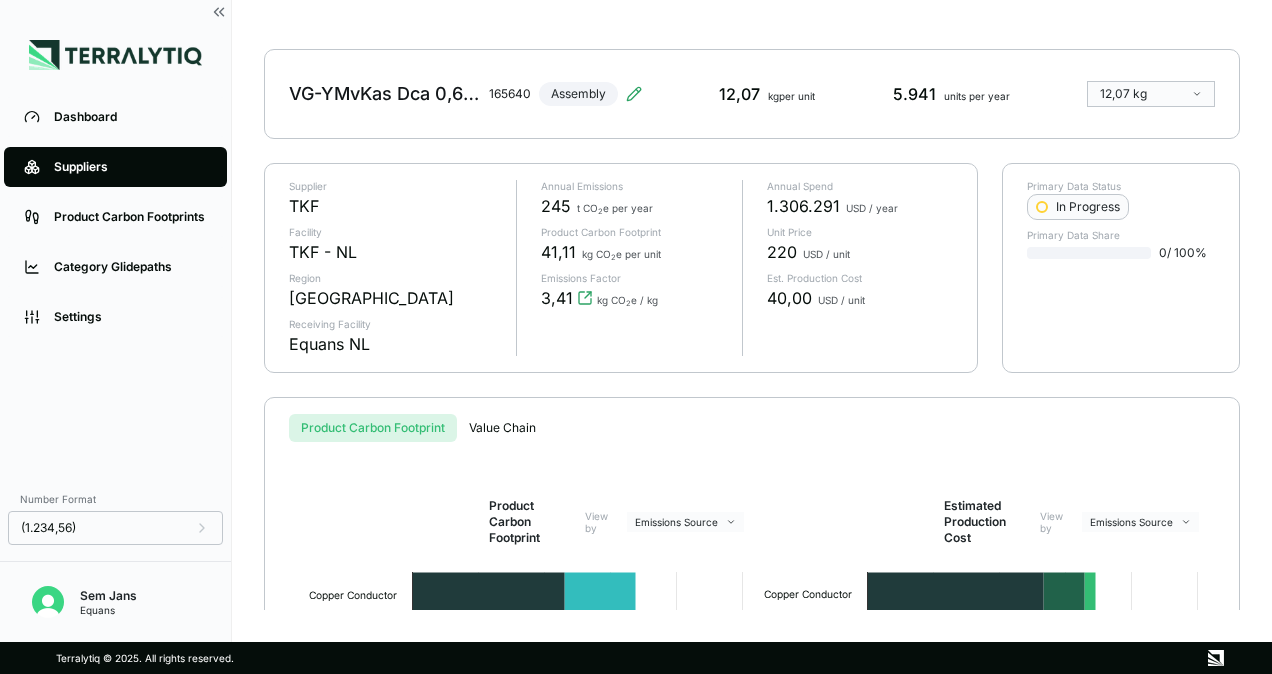 scroll, scrollTop: 0, scrollLeft: 0, axis: both 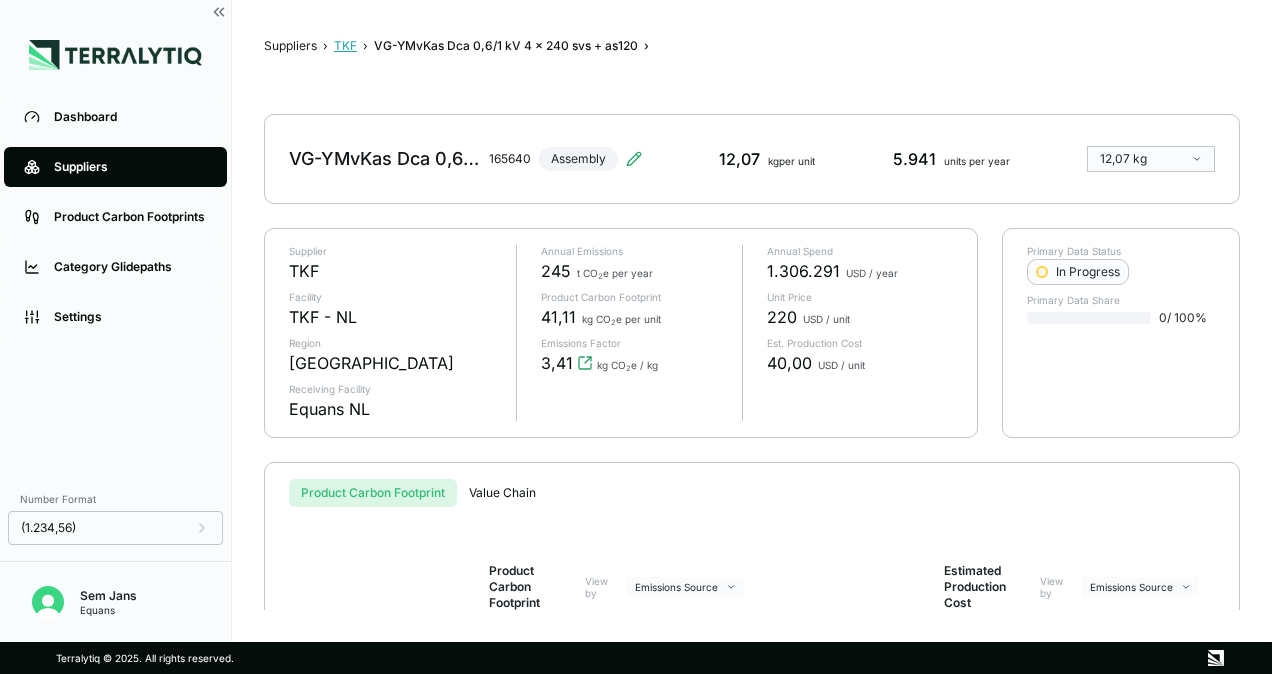 click on "TKF" at bounding box center [345, 46] 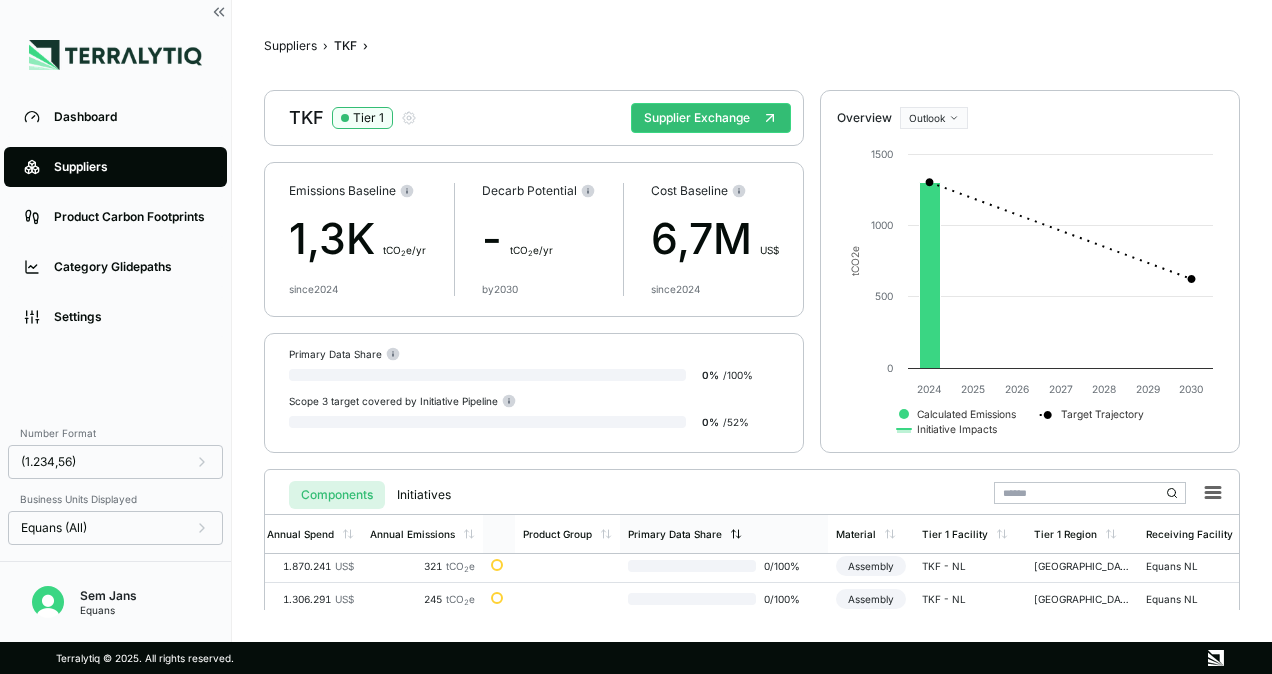 scroll, scrollTop: 70, scrollLeft: 237, axis: both 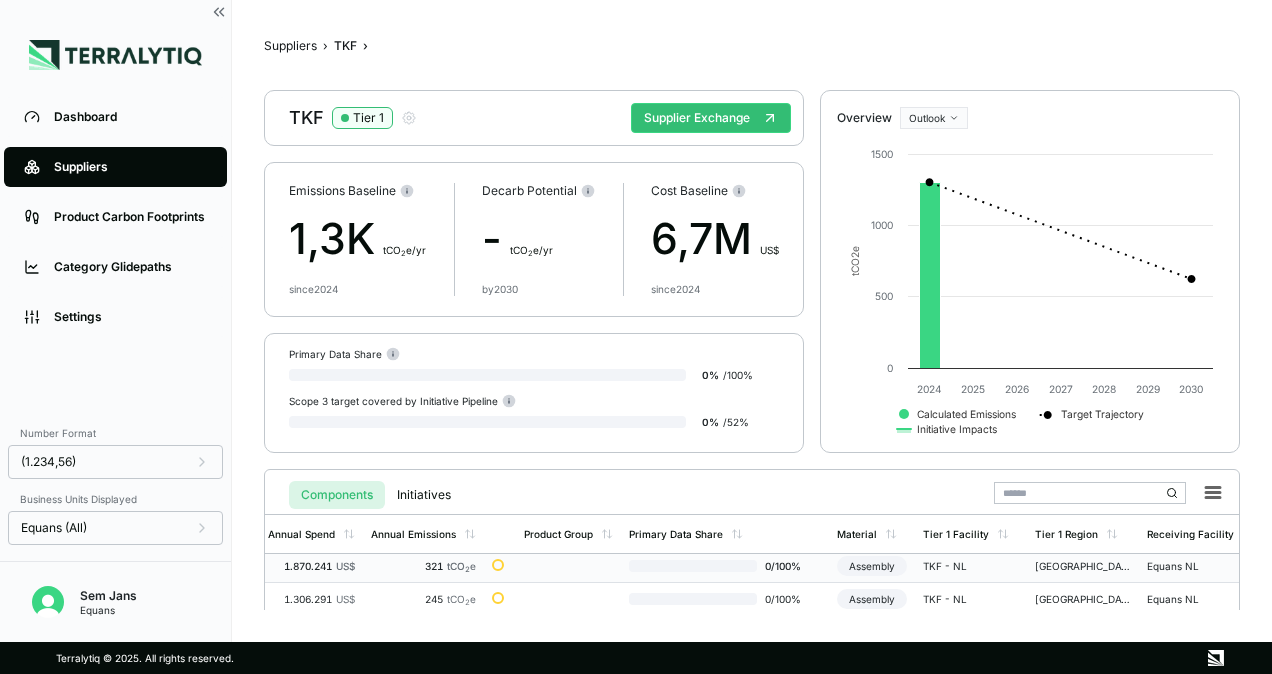 click on "321 tCO 2 e" at bounding box center (423, 566) 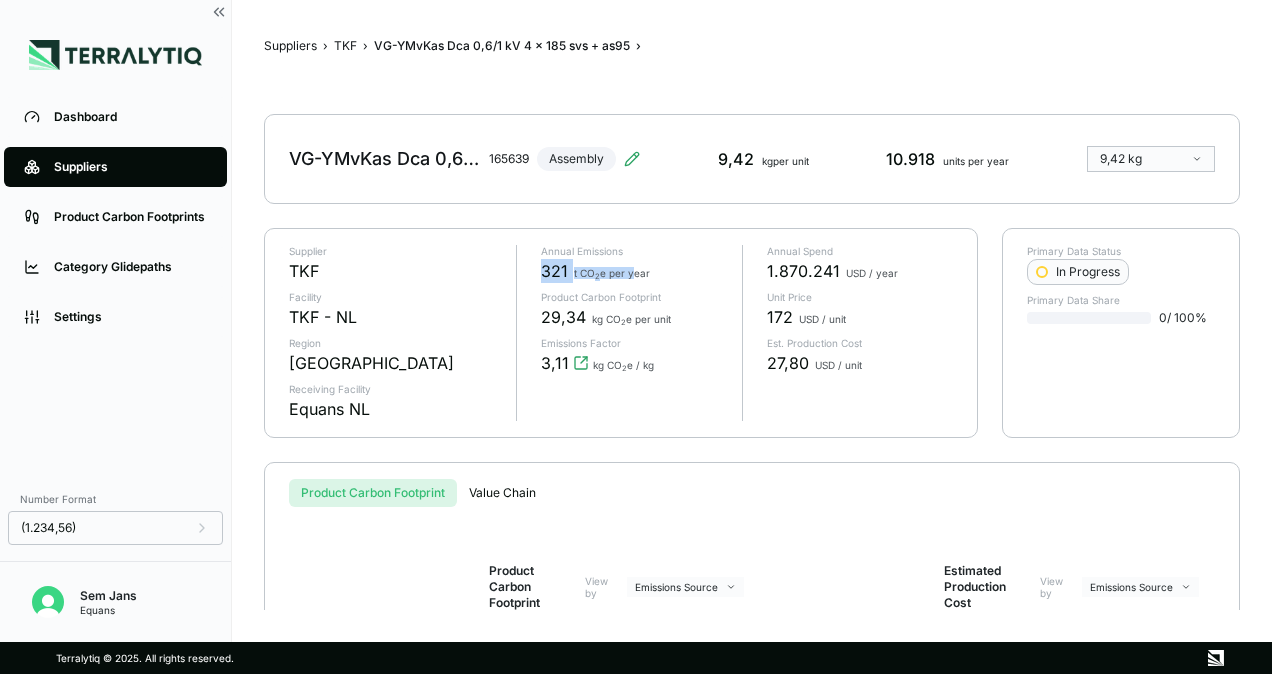 drag, startPoint x: 540, startPoint y: 277, endPoint x: 631, endPoint y: 276, distance: 91.00549 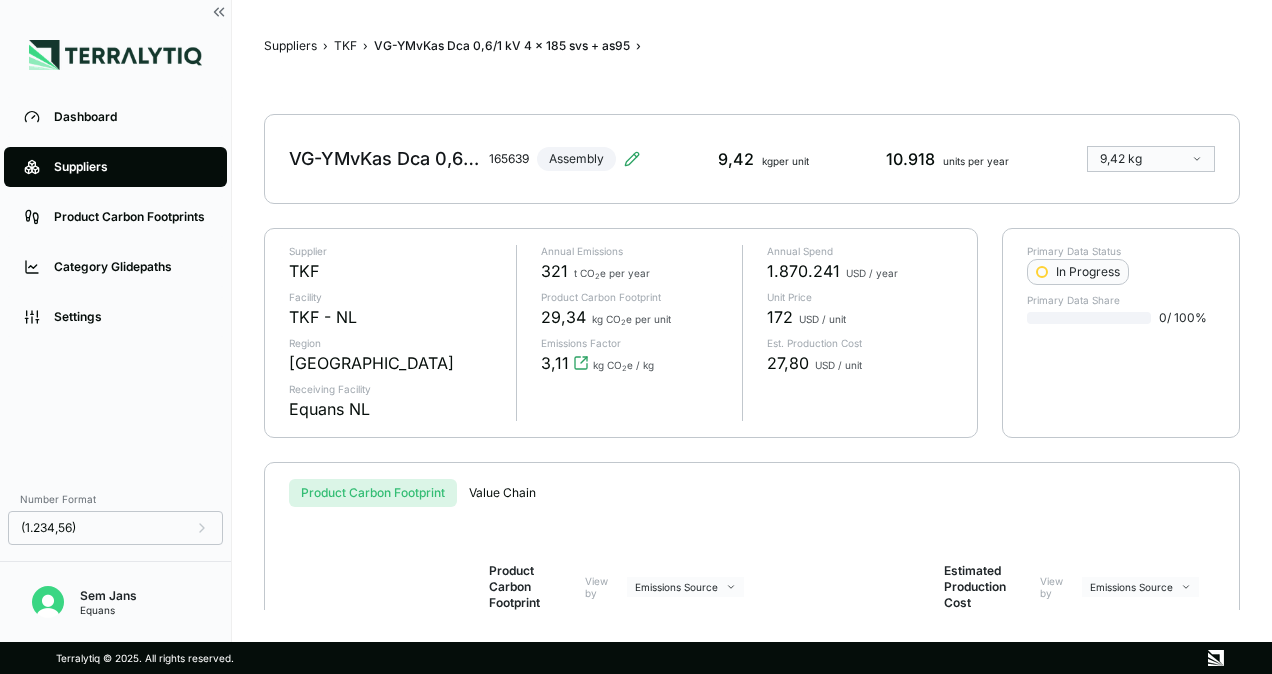 drag, startPoint x: 631, startPoint y: 276, endPoint x: 532, endPoint y: 307, distance: 103.74006 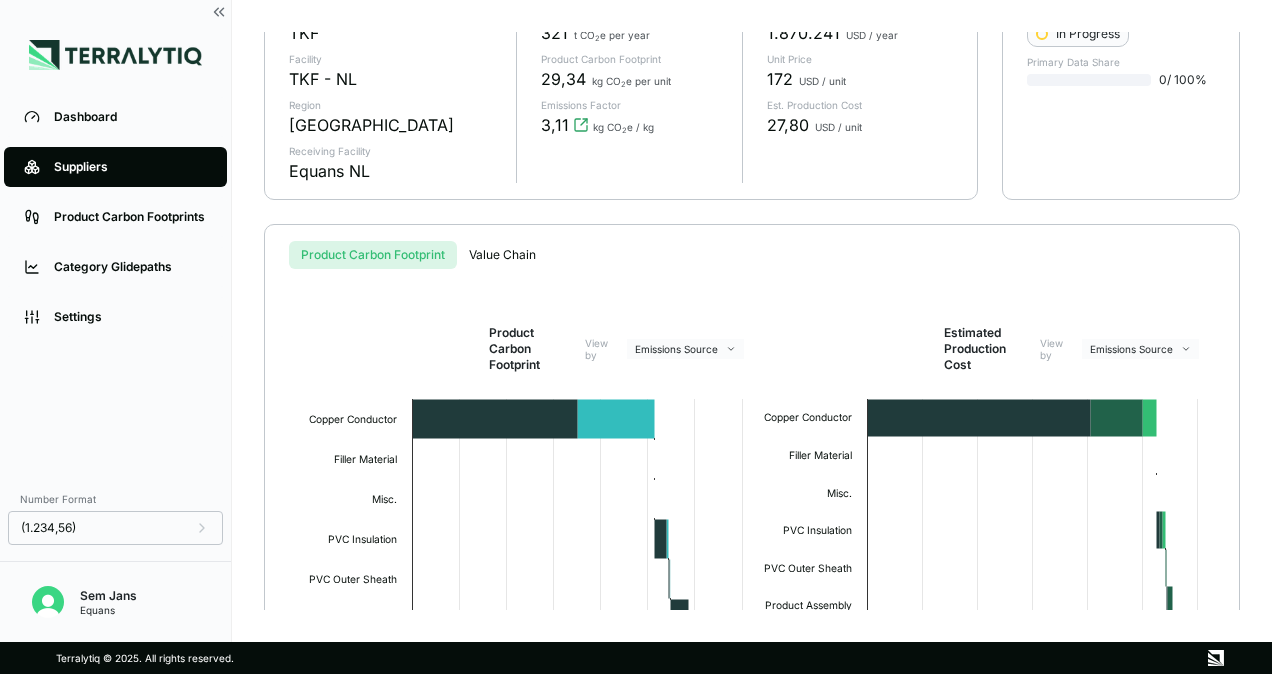 scroll, scrollTop: 222, scrollLeft: 0, axis: vertical 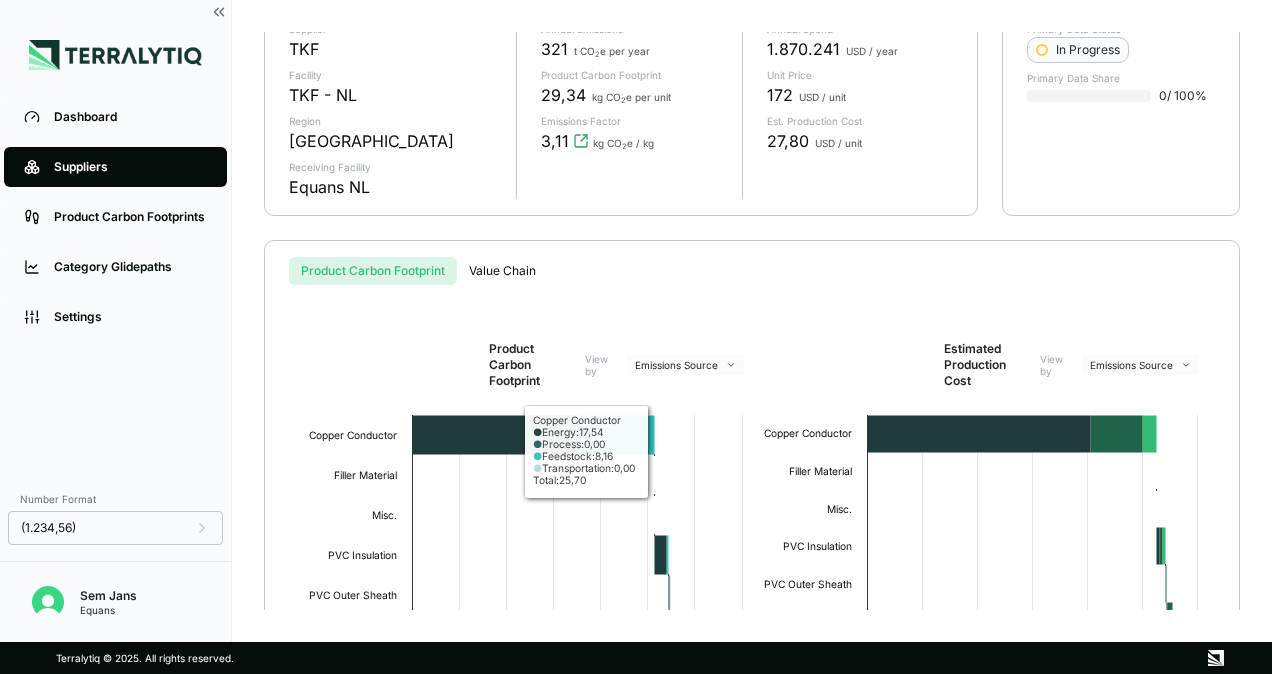 click on "Product Carbon Footprint Value Chain" at bounding box center (752, 271) 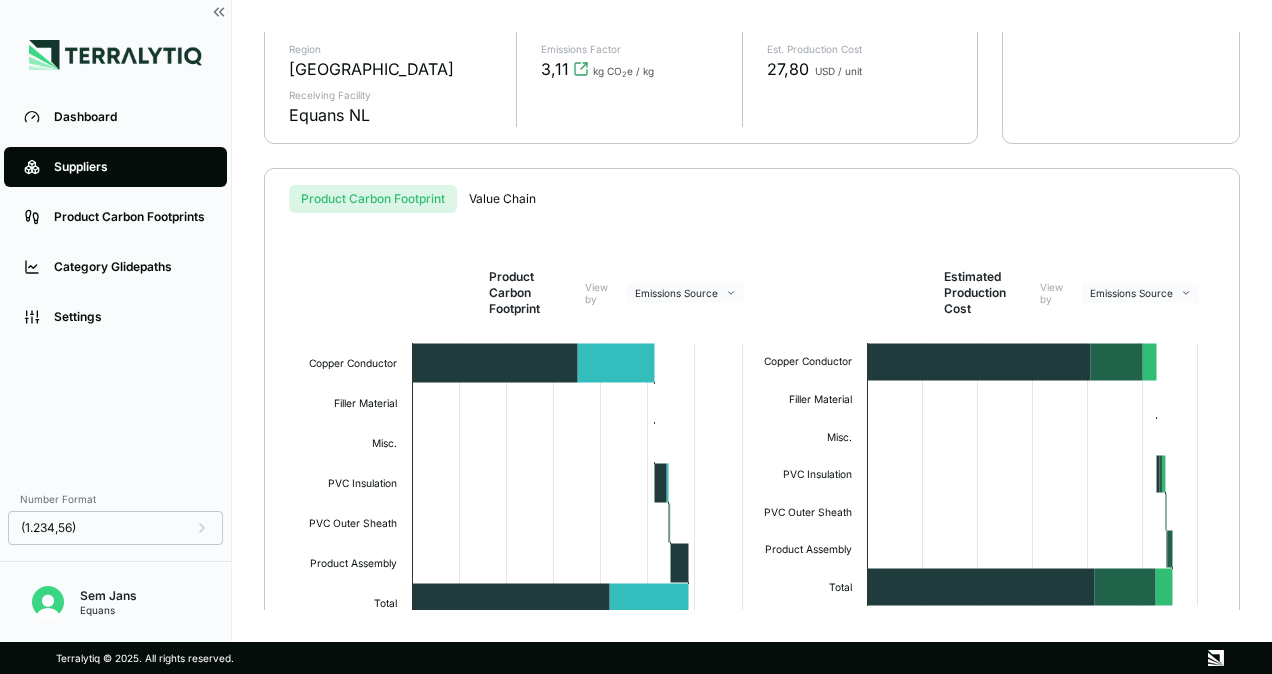 scroll, scrollTop: 300, scrollLeft: 0, axis: vertical 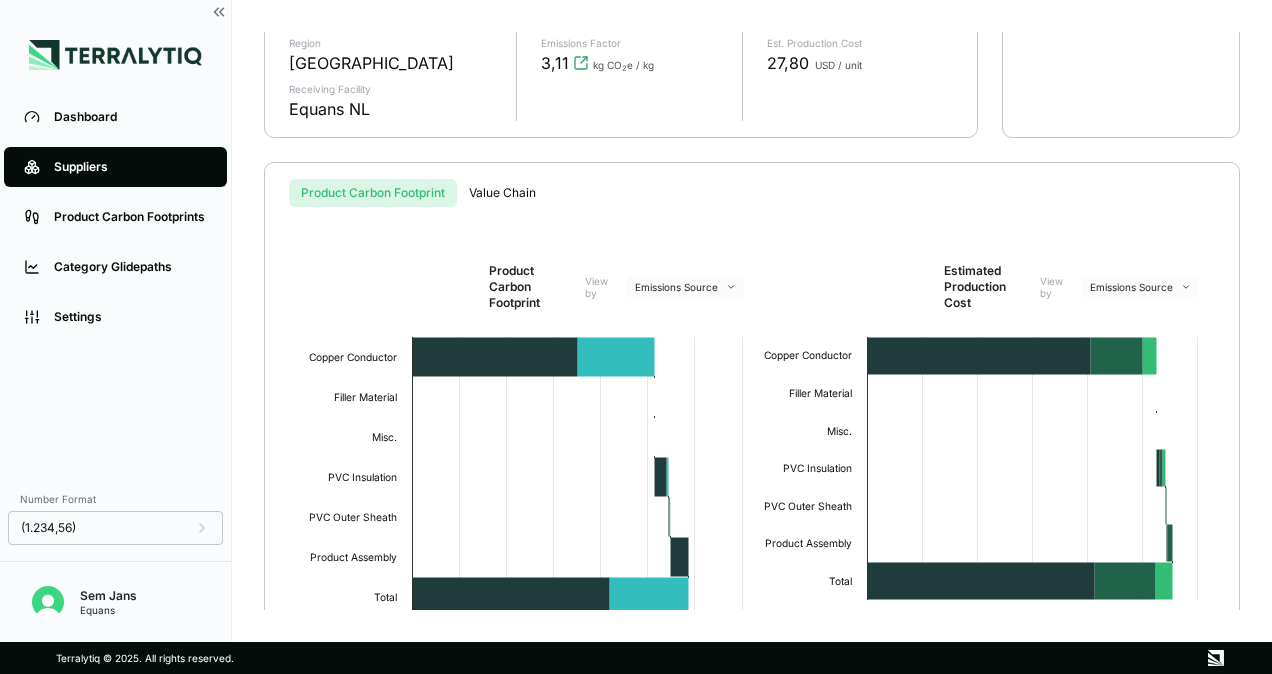 click on "Dashboard Suppliers Product Carbon Footprints Category Glidepaths Settings Number Format (1.234,56) Sem Jans Equans Suppliers › TKF › VG-YMvKas Dca 0,6/1 kV 4 x 185 svs + as95 › VG-YMvKas Dca 0,6/1 kV 4 x 185 svs + as95 165639 Assembly 9,42 kg  per unit 10.918 units per year 9,42   kg Supplier TKF Facility TKF - [GEOGRAPHIC_DATA] Region [GEOGRAPHIC_DATA] Receiving Facility Equans NL Annual Emissions 321 t CO 2 e per year Product Carbon Footprint 29,34 kg CO 2 e per unit Emissions Factor 3,11 kg CO 2 e / kg Annual Spend 1.870.241 USD / year Unit Price 172 USD / unit Est. Production Cost 27,80 USD / unit Primary Data Status In Progress Primary Data Share 0  /   100 % Product Carbon Footprint Value Chain Product Carbon Footprint View by Emissions Source Created with Highcharts 11.4.8 kg CO2e for 9,4 kg of Assembly Energy Process Feedstock Transportation Copper Conductor Filler Material Misc. PVC Insulation PVC Outer Sheath Product Assembly Total 0 5 10 15 20 25 30 35 [DOMAIN_NAME] Copper Conductor ●  Energy:  17,54 ● 0,00" at bounding box center [636, 337] 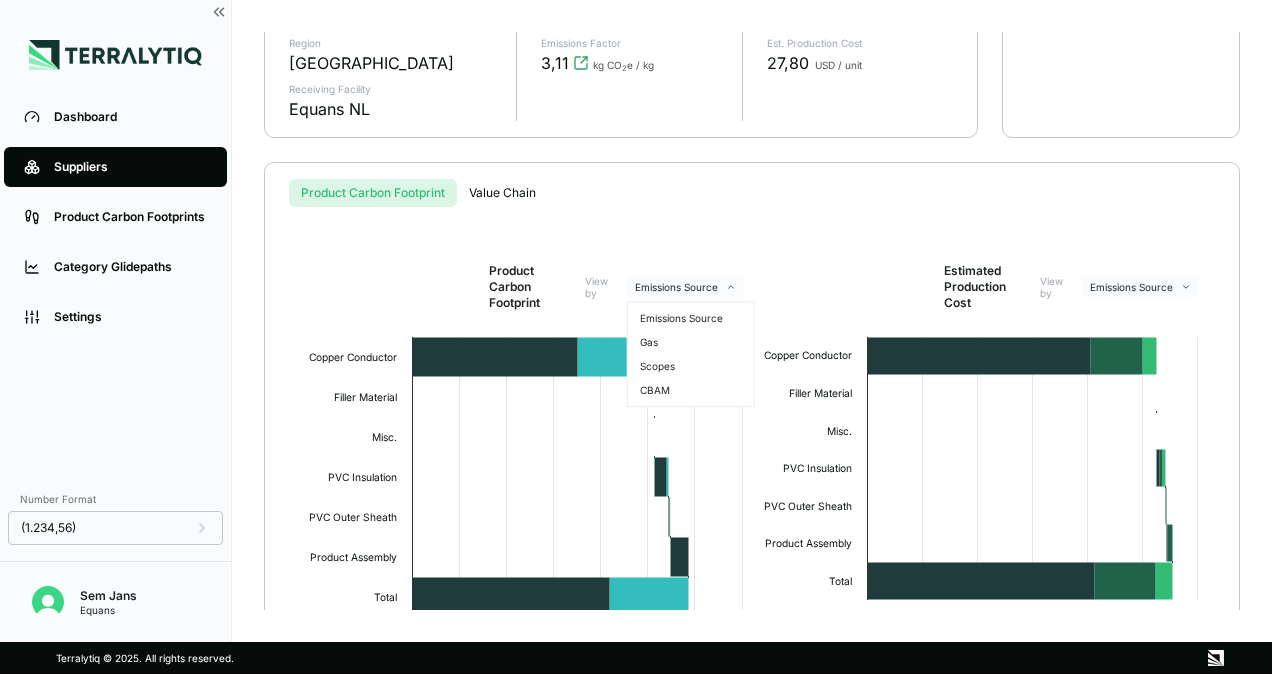 click on "Dashboard Suppliers Product Carbon Footprints Category Glidepaths Settings Number Format (1.234,56) Sem Jans Equans Suppliers › TKF › VG-YMvKas Dca 0,6/1 kV 4 x 185 svs + as95 › VG-YMvKas Dca 0,6/1 kV 4 x 185 svs + as95 165639 Assembly 9,42 kg  per unit 10.918 units per year 9,42   kg Supplier TKF Facility TKF - [GEOGRAPHIC_DATA] Region [GEOGRAPHIC_DATA] Receiving Facility Equans NL Annual Emissions 321 t CO 2 e per year Product Carbon Footprint 29,34 kg CO 2 e per unit Emissions Factor 3,11 kg CO 2 e / kg Annual Spend 1.870.241 USD / year Unit Price 172 USD / unit Est. Production Cost 27,80 USD / unit Primary Data Status In Progress Primary Data Share 0  /   100 % Product Carbon Footprint Value Chain Product Carbon Footprint View by Emissions Source Created with Highcharts 11.4.8 kg CO2e for 9,4 kg of Assembly Energy Process Feedstock Transportation Copper Conductor Filler Material Misc. PVC Insulation PVC Outer Sheath Product Assembly Total 0 5 10 15 20 25 30 35 [DOMAIN_NAME] Estimated Production Cost View by Technology" at bounding box center [636, 337] 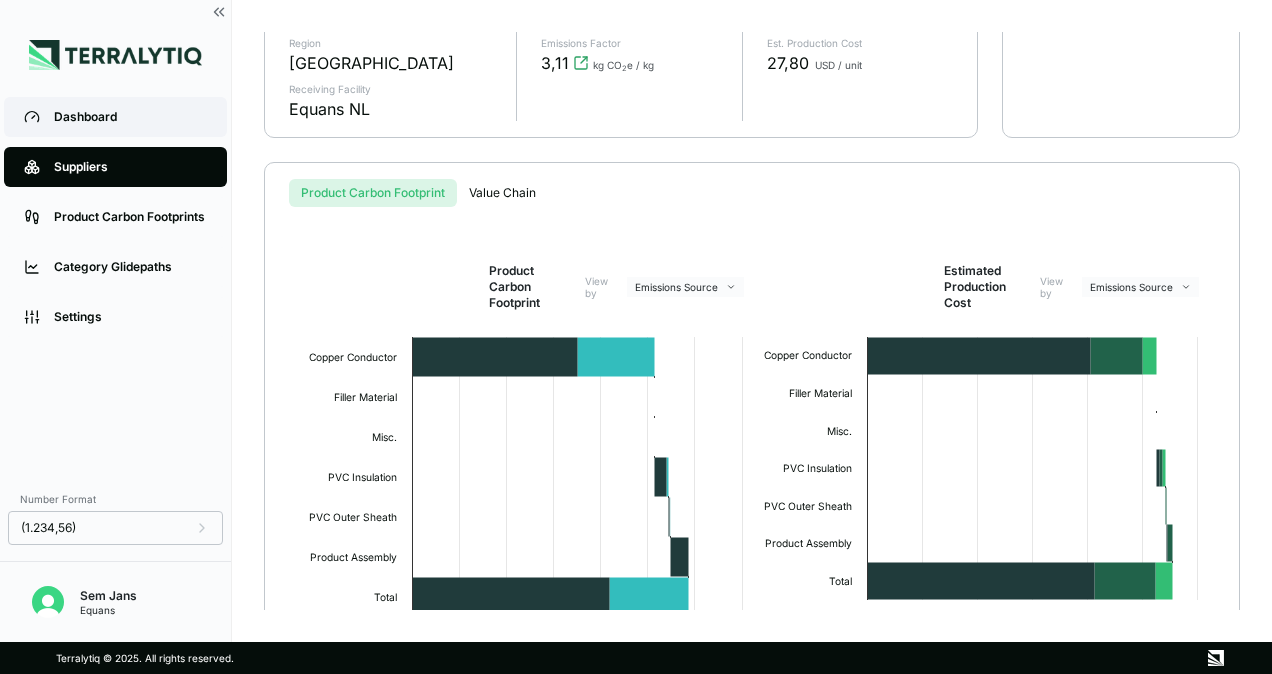 click on "Dashboard" at bounding box center [115, 117] 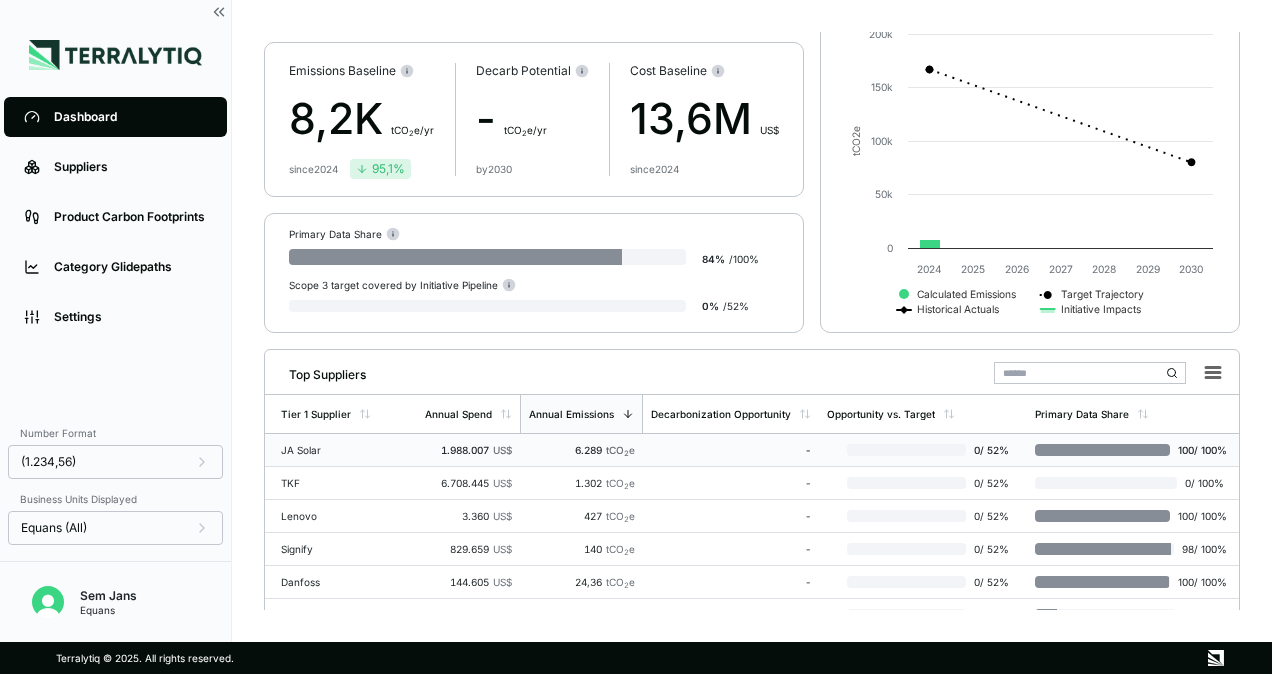 scroll, scrollTop: 124, scrollLeft: 0, axis: vertical 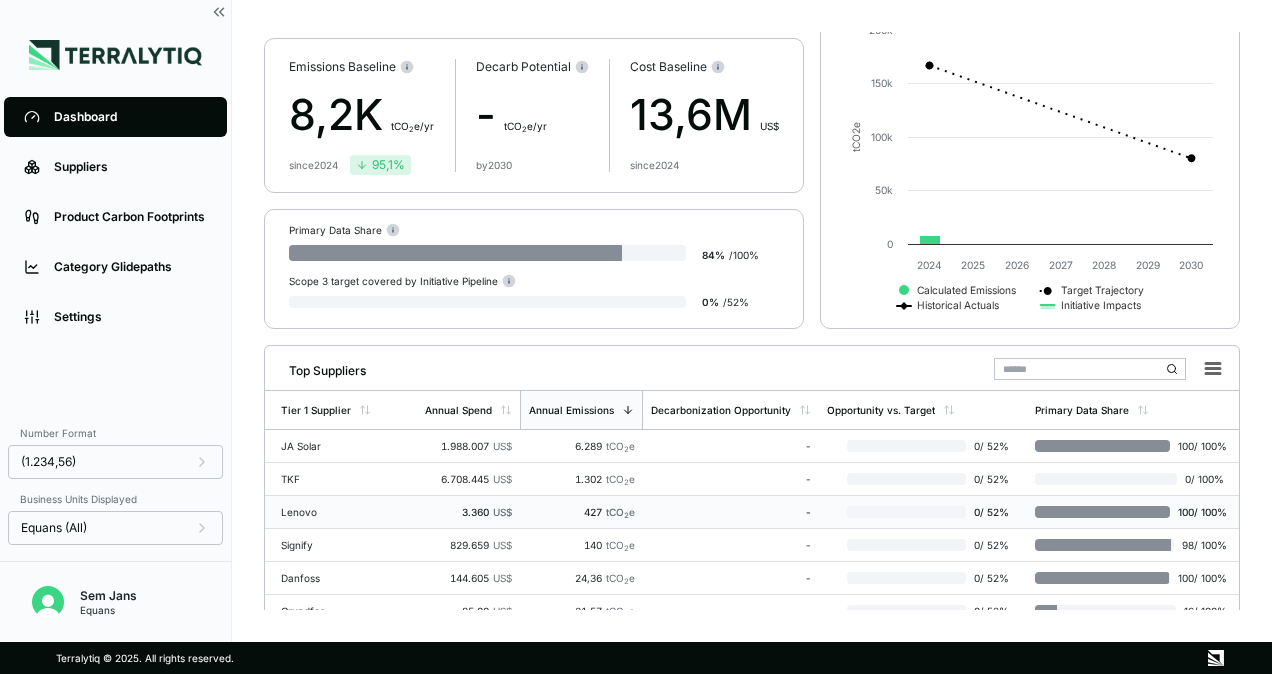 click on "3.360 US$" at bounding box center [468, 512] 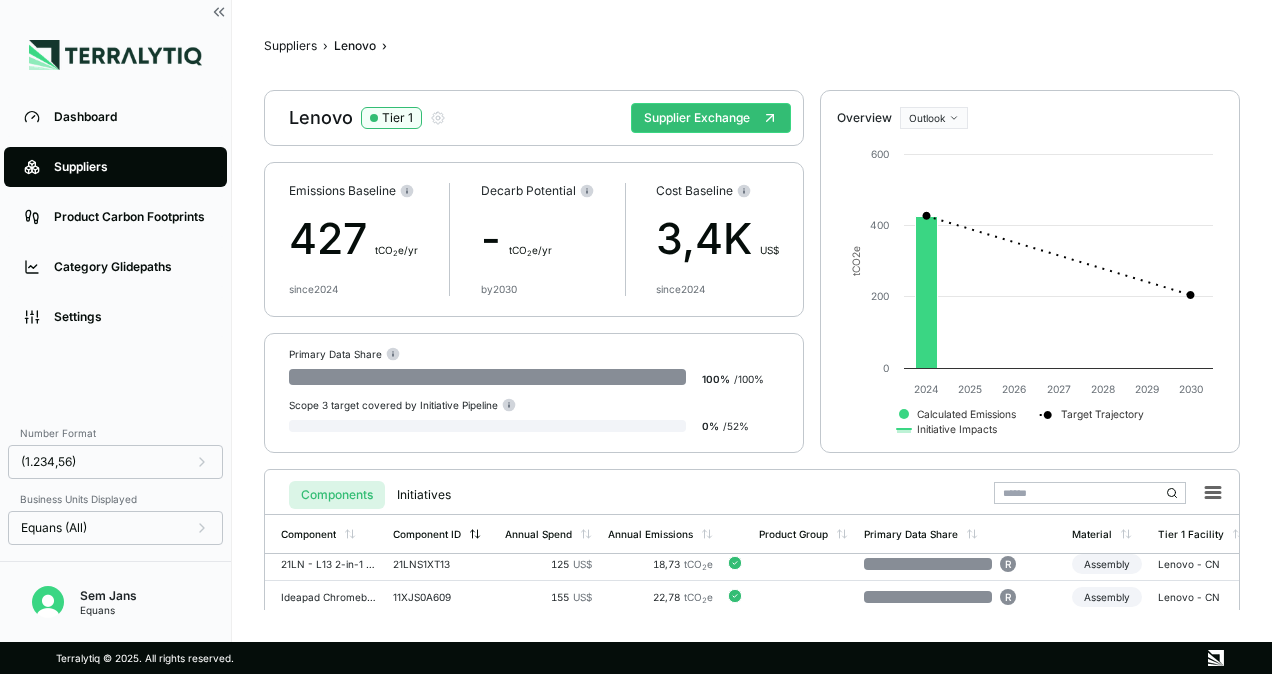 scroll, scrollTop: 174, scrollLeft: 0, axis: vertical 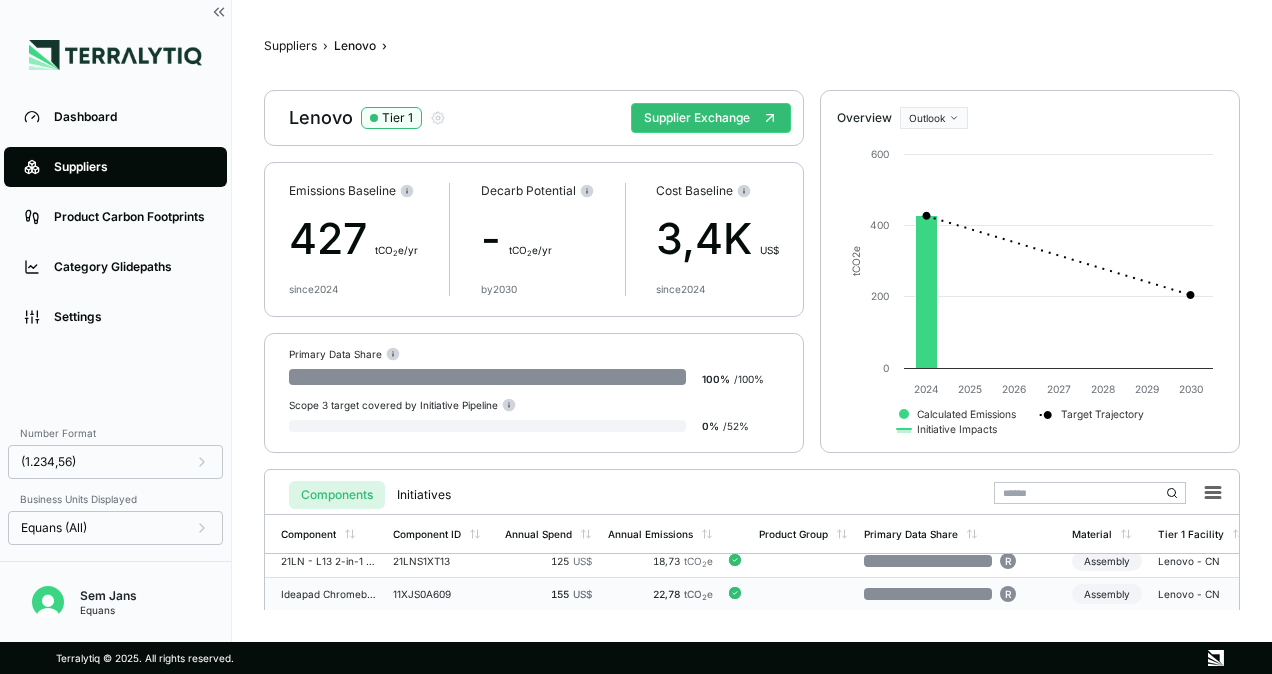click on "22,78 tCO 2 e" at bounding box center (660, 594) 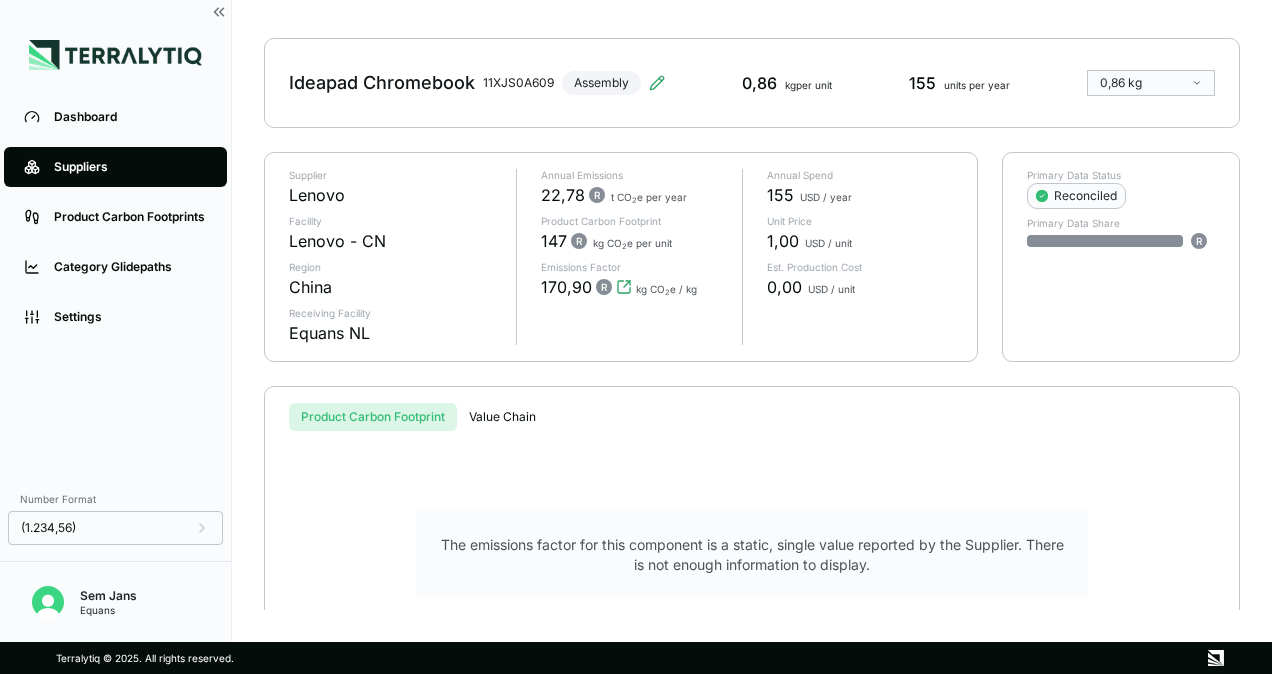 scroll, scrollTop: 104, scrollLeft: 0, axis: vertical 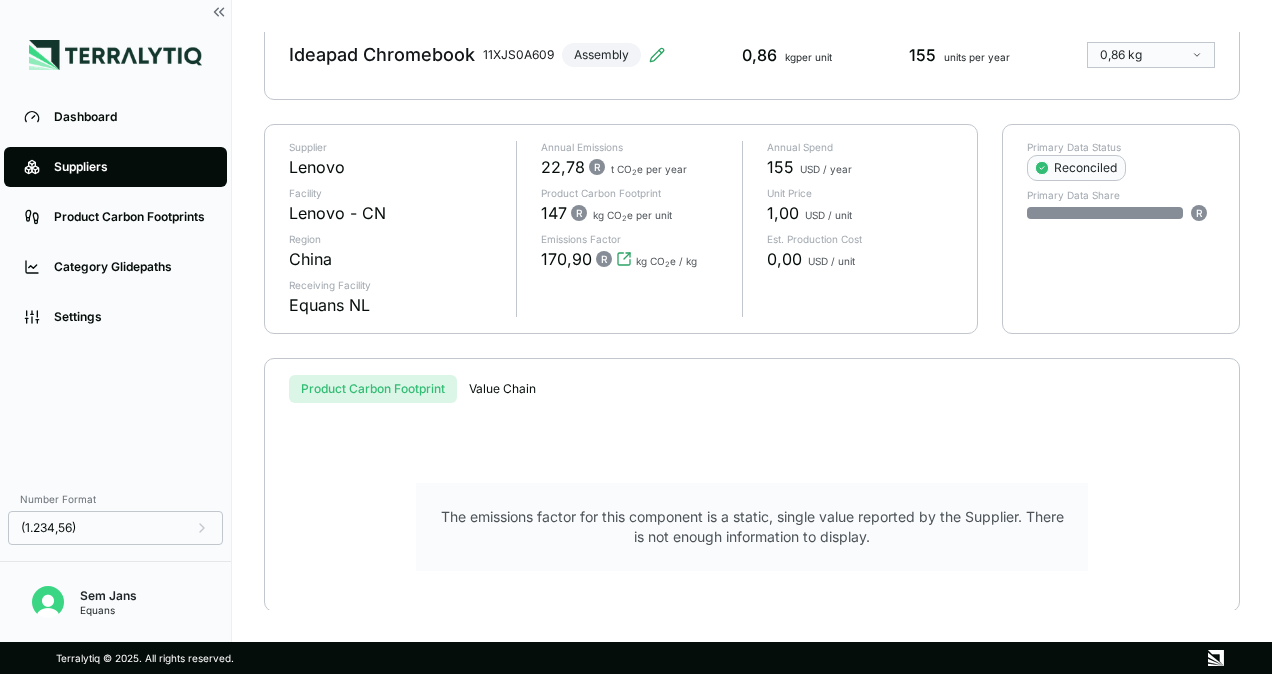 click on "Dashboard Suppliers Product Carbon Footprints Category Glidepaths Settings" at bounding box center [115, 285] 